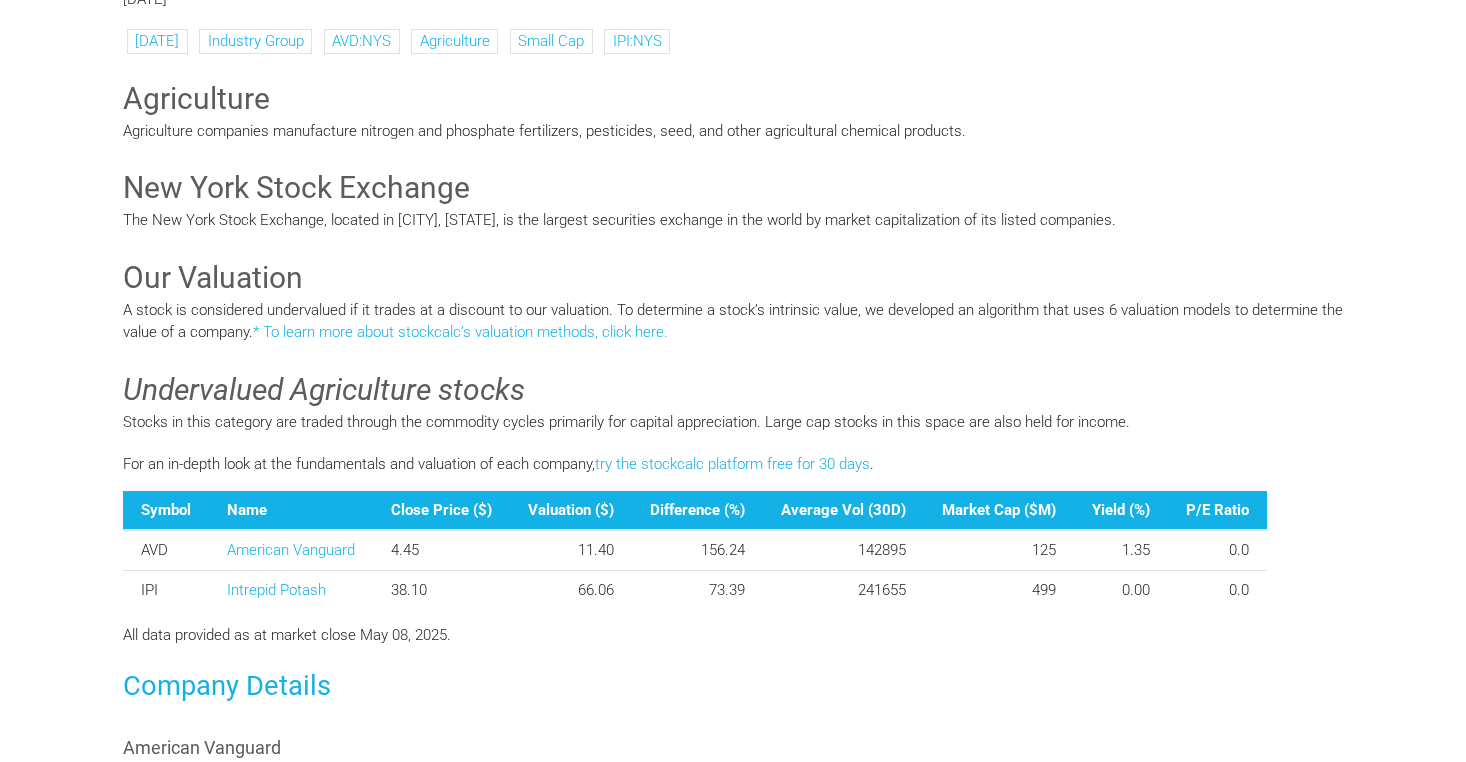scroll, scrollTop: 321, scrollLeft: 0, axis: vertical 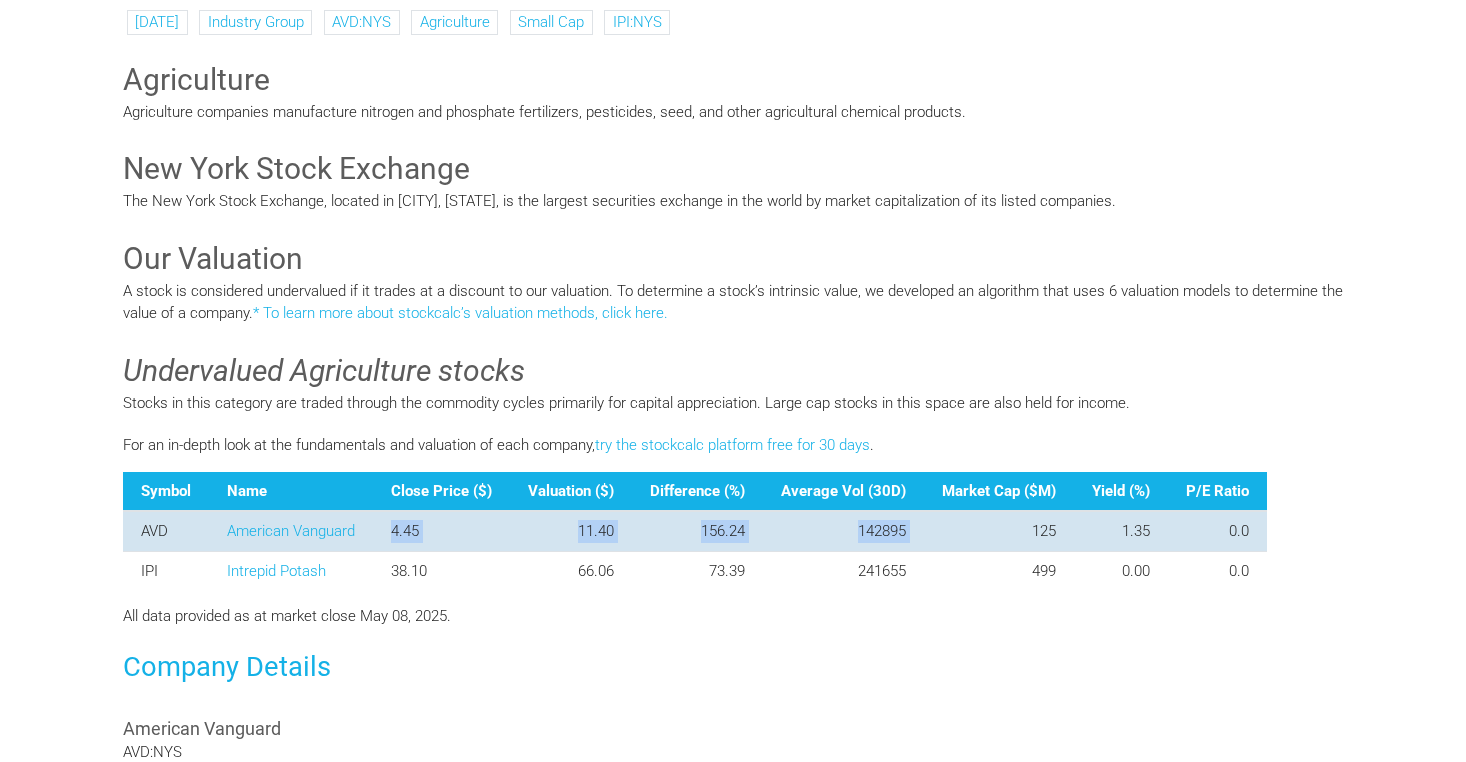 drag, startPoint x: 384, startPoint y: 533, endPoint x: 996, endPoint y: 538, distance: 612.02045 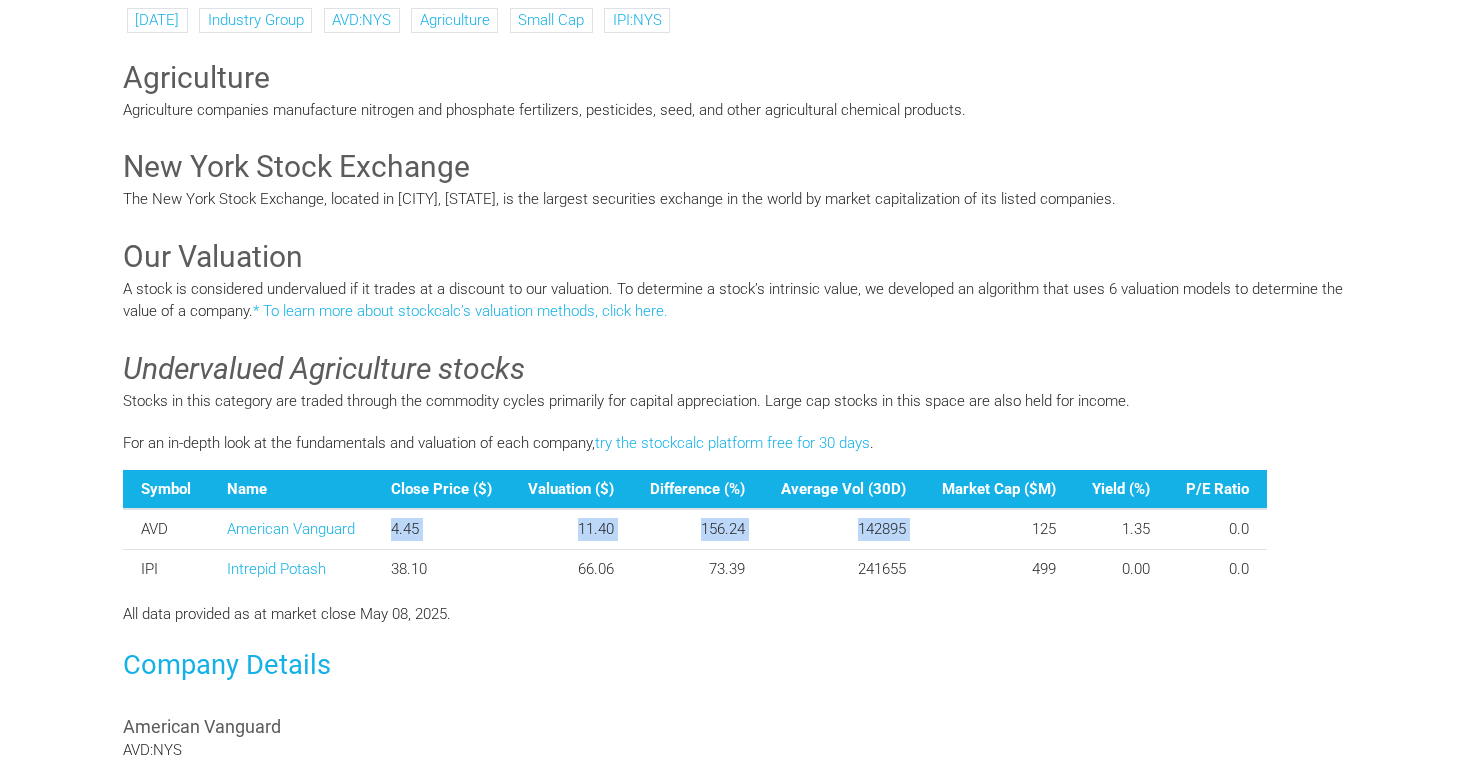 scroll, scrollTop: 325, scrollLeft: 0, axis: vertical 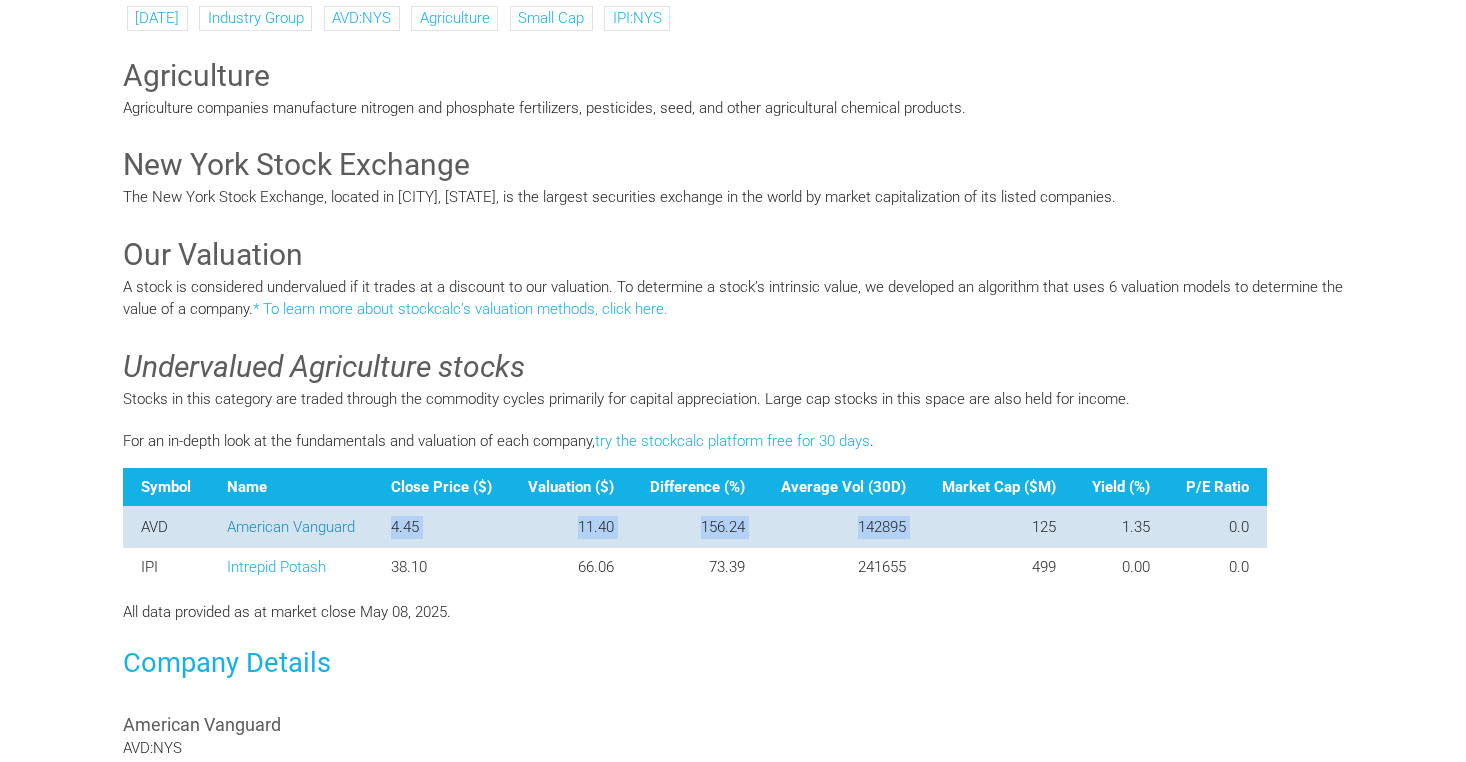 click on "American Vanguard" at bounding box center (291, 527) 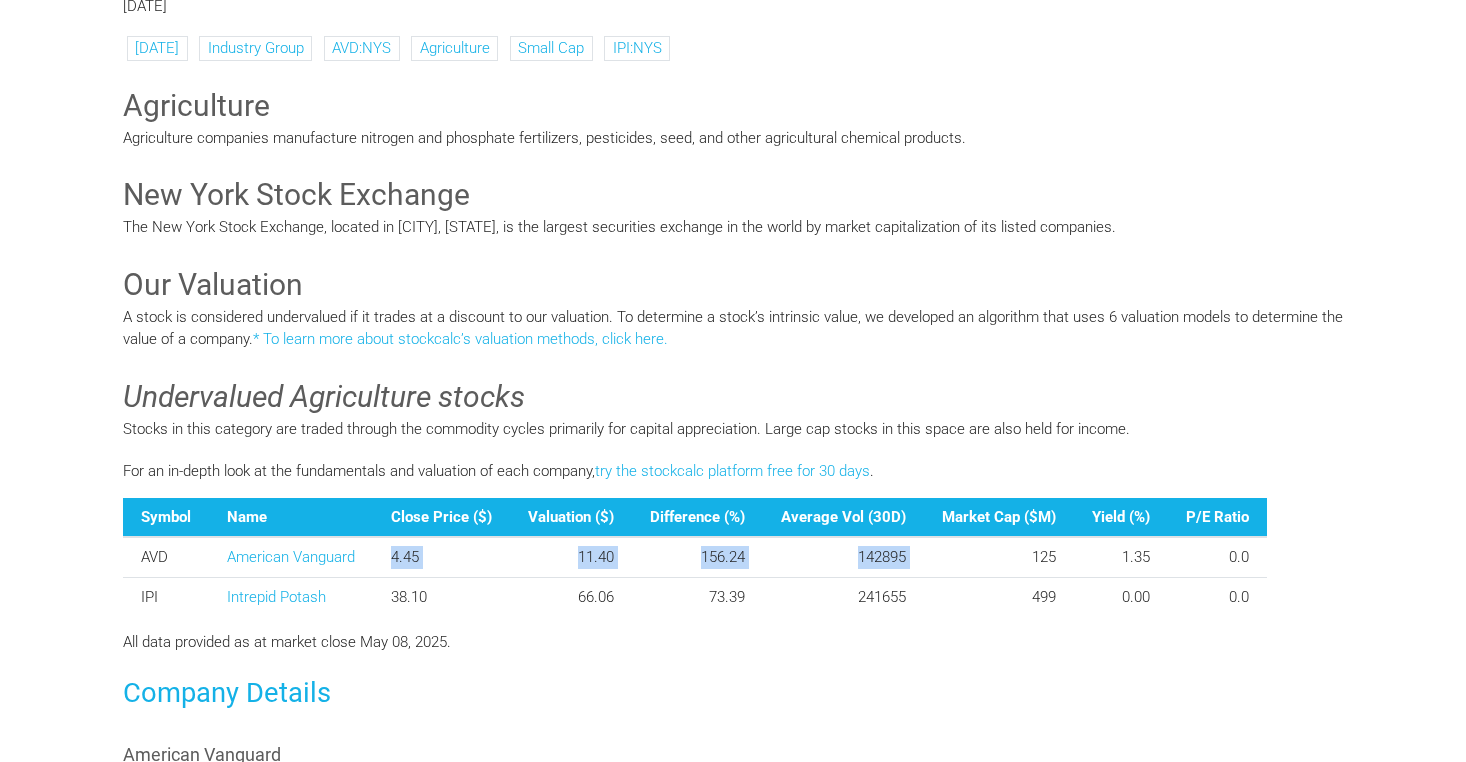 scroll, scrollTop: 289, scrollLeft: 0, axis: vertical 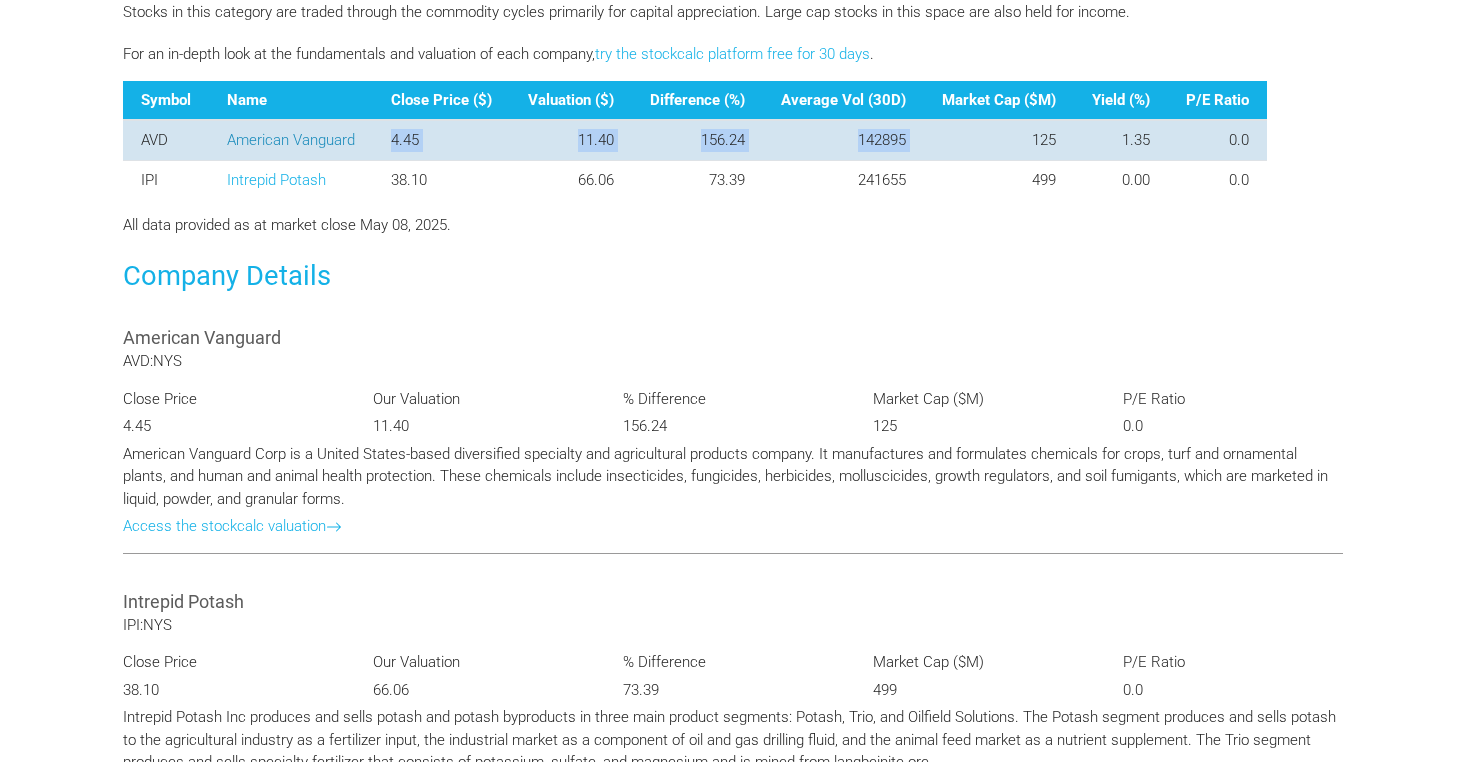 click on "American Vanguard" at bounding box center [291, 140] 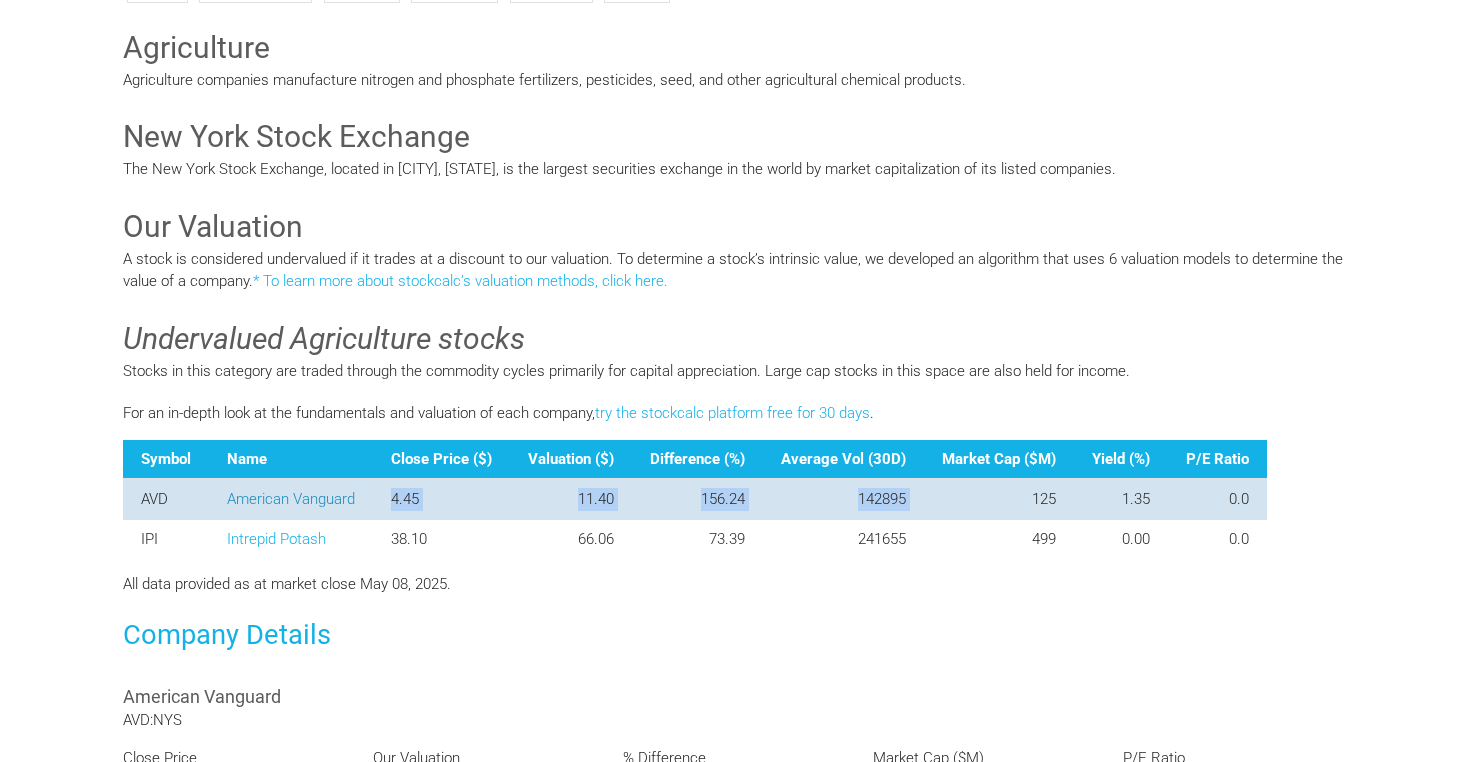 scroll, scrollTop: 0, scrollLeft: 0, axis: both 